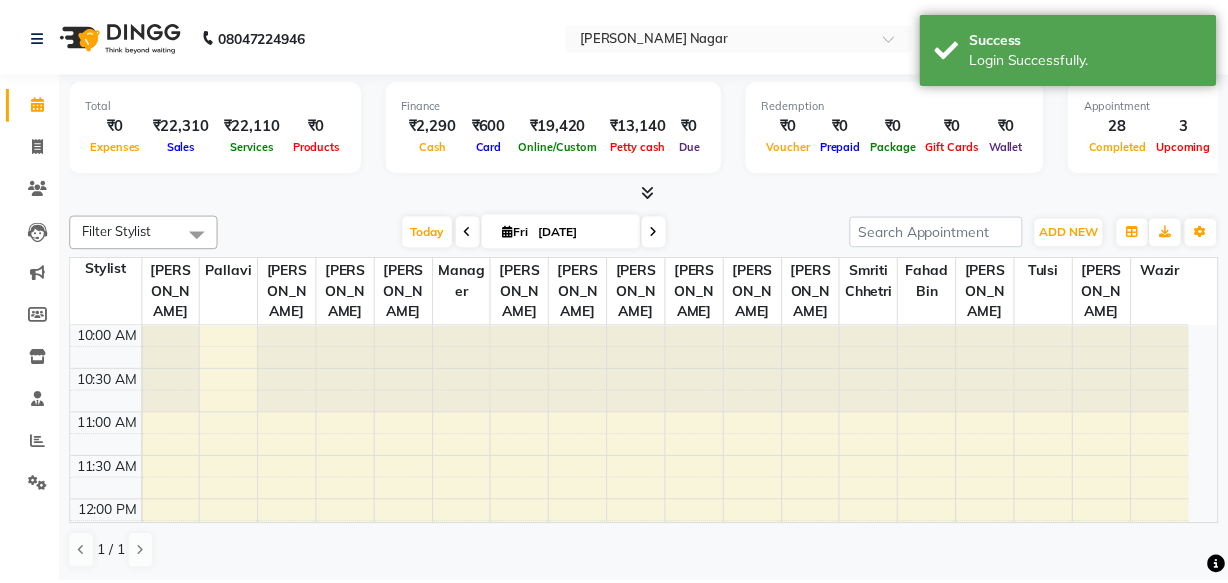 scroll, scrollTop: 0, scrollLeft: 0, axis: both 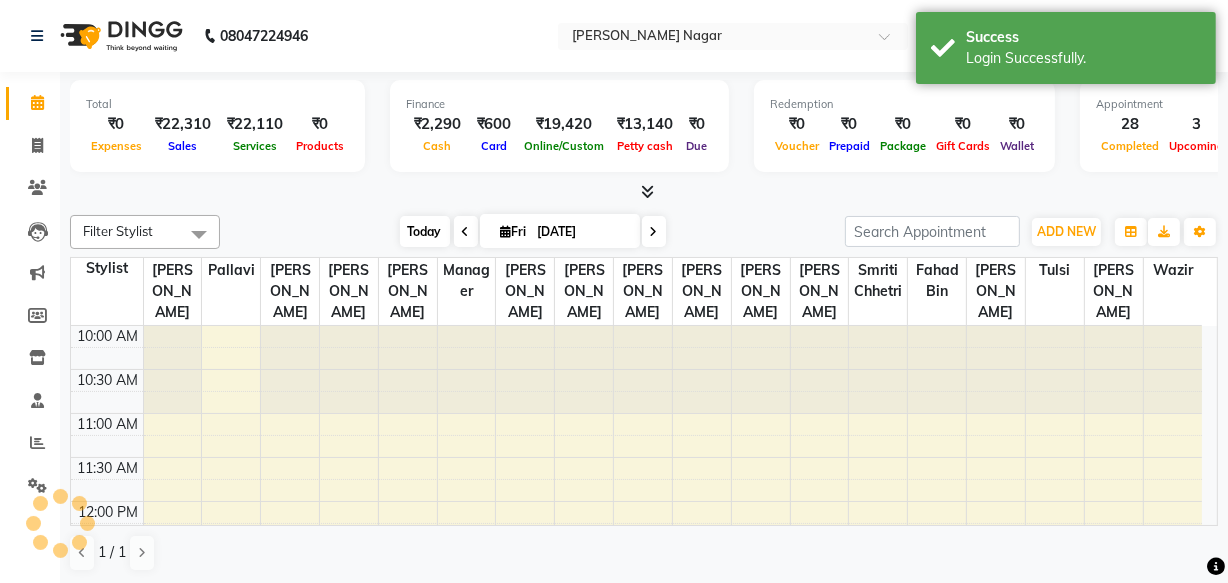 click on "Today" at bounding box center (425, 231) 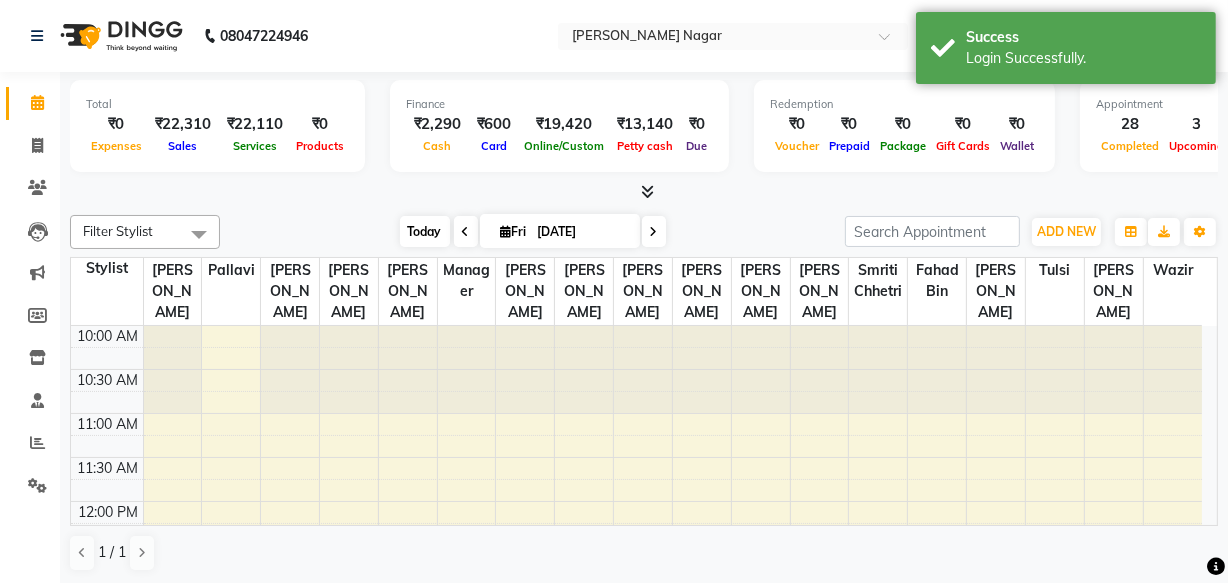 scroll, scrollTop: 790, scrollLeft: 0, axis: vertical 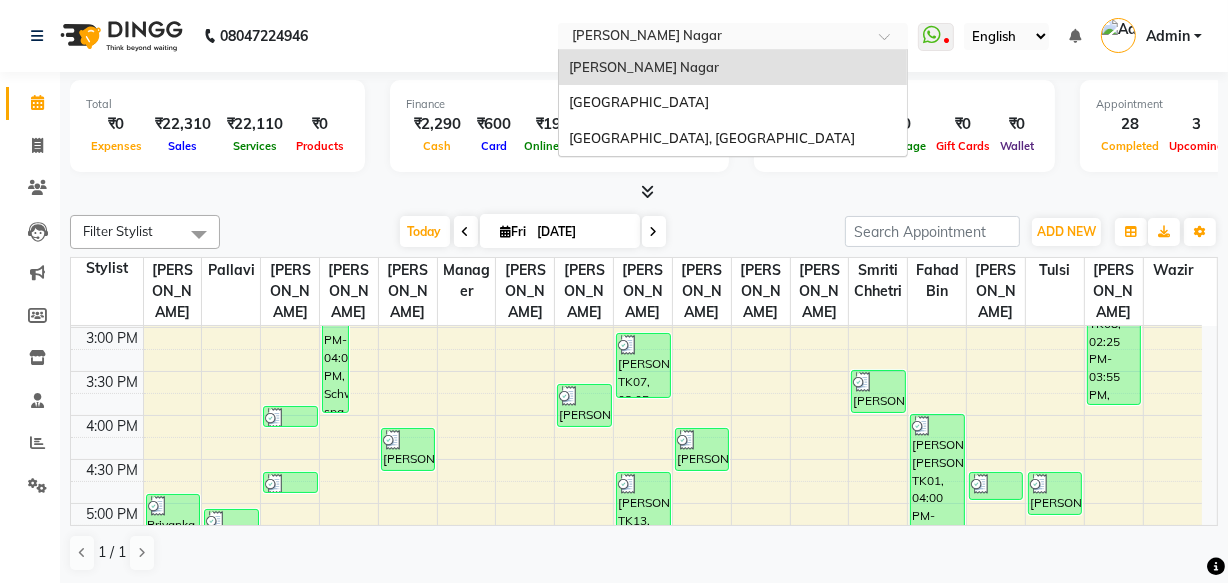 click at bounding box center (713, 38) 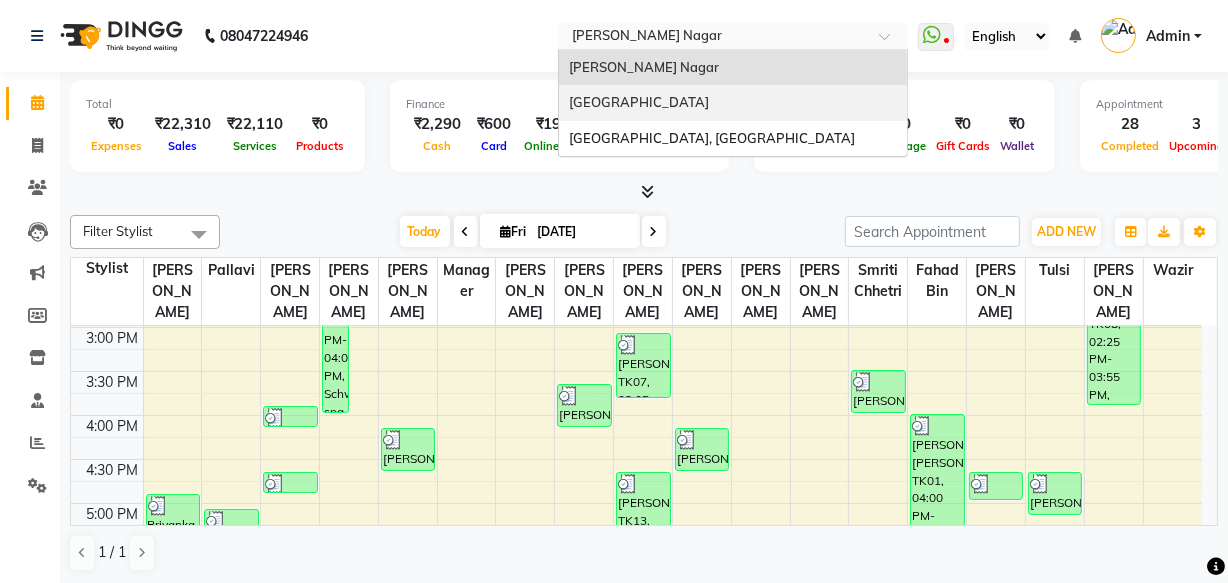 click on "[GEOGRAPHIC_DATA]" at bounding box center (733, 103) 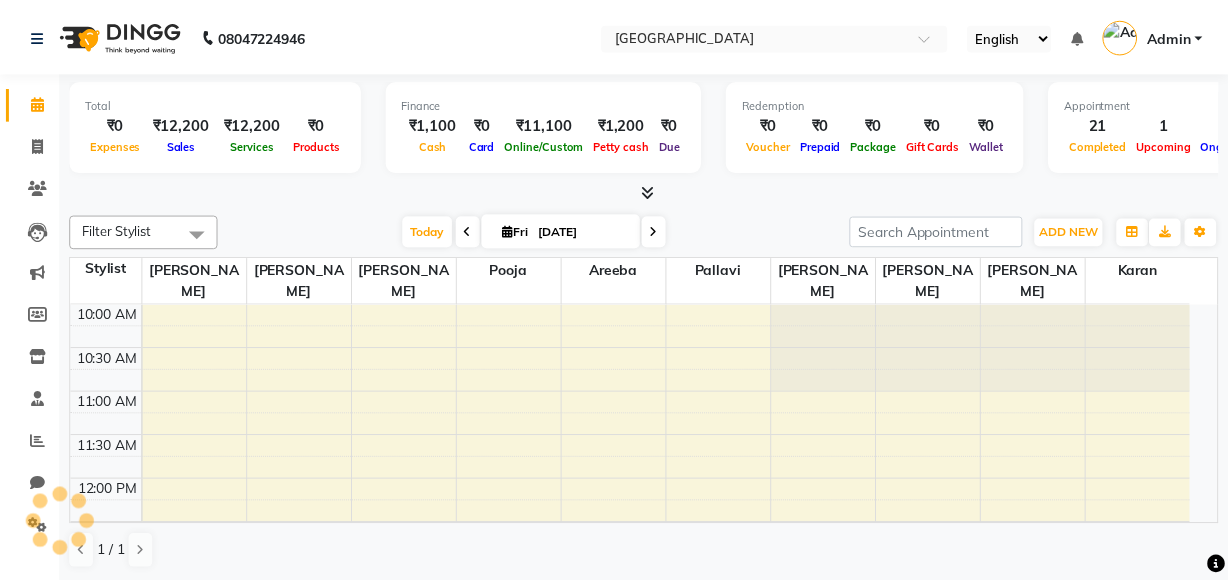 scroll, scrollTop: 0, scrollLeft: 0, axis: both 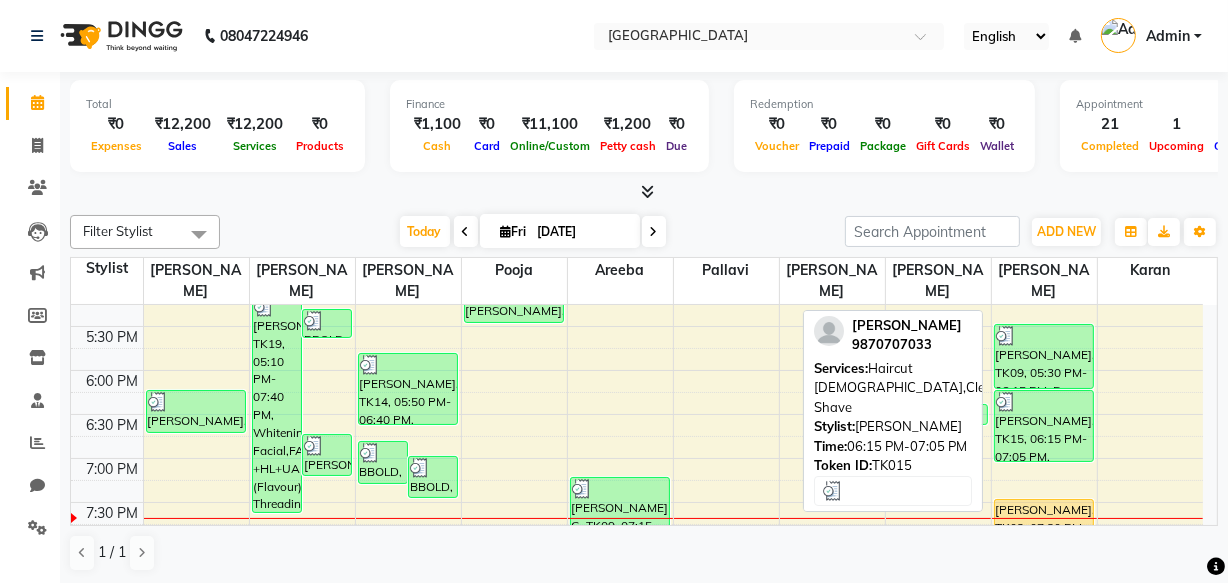 click on "Dhara Shah, TK15, 06:15 PM-07:05 PM, Haircut Male,Clean Shave" at bounding box center [1044, 426] 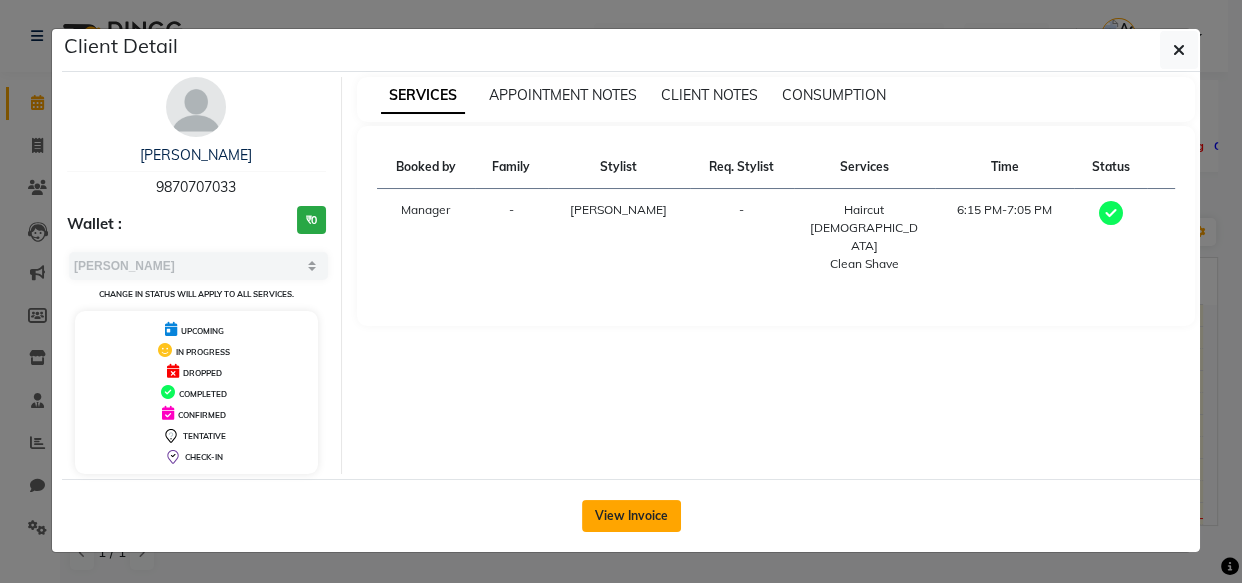 click on "View Invoice" 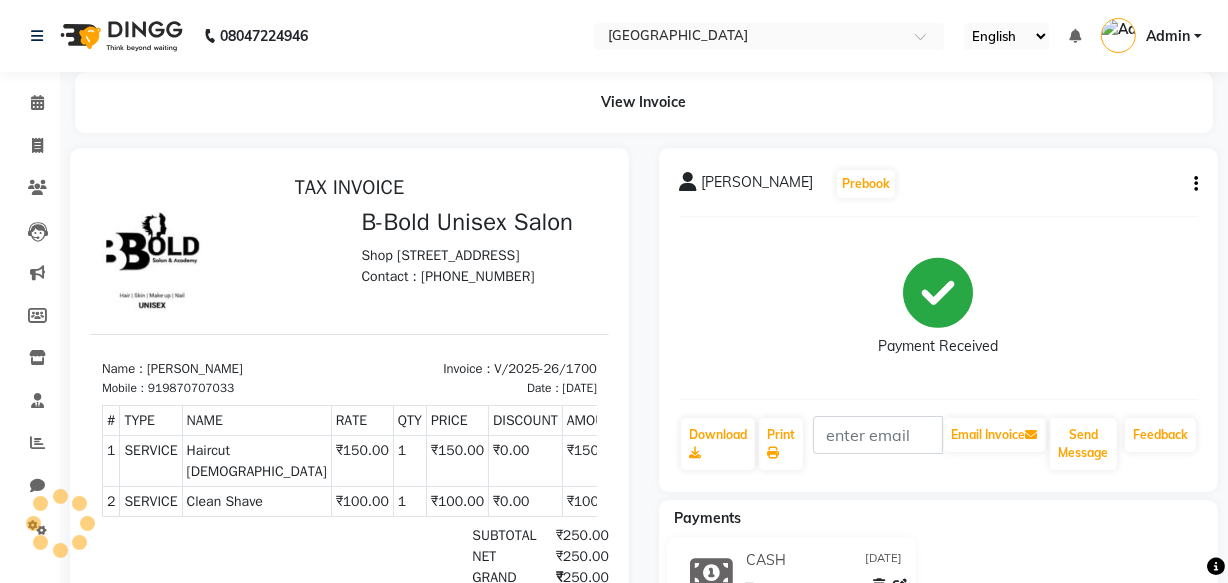 scroll, scrollTop: 0, scrollLeft: 0, axis: both 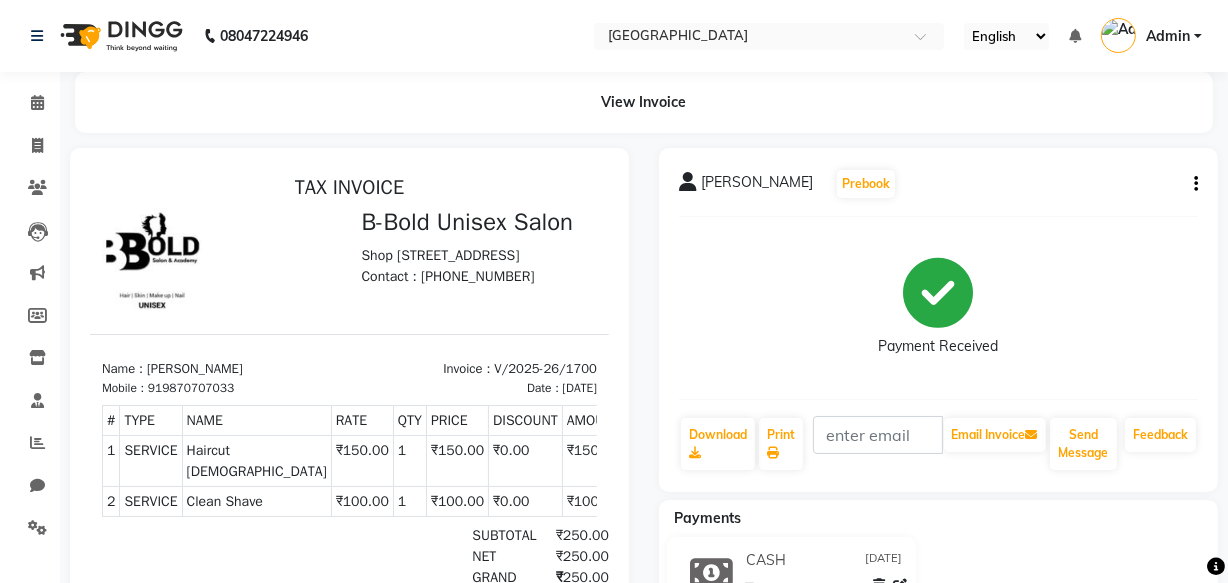 click 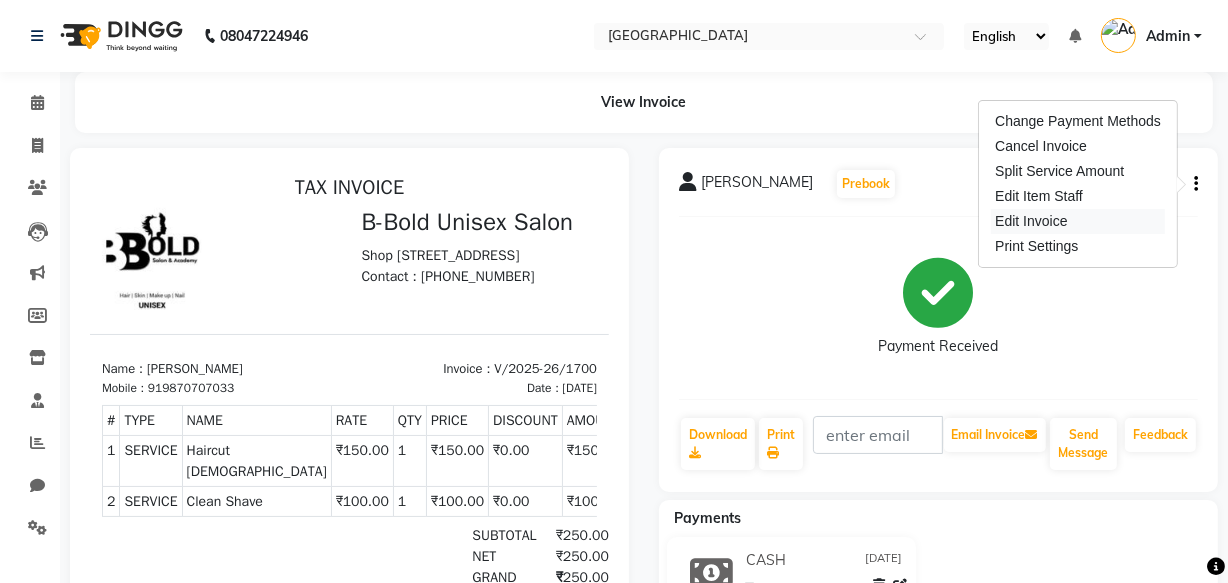 click on "Edit Invoice" at bounding box center [1078, 221] 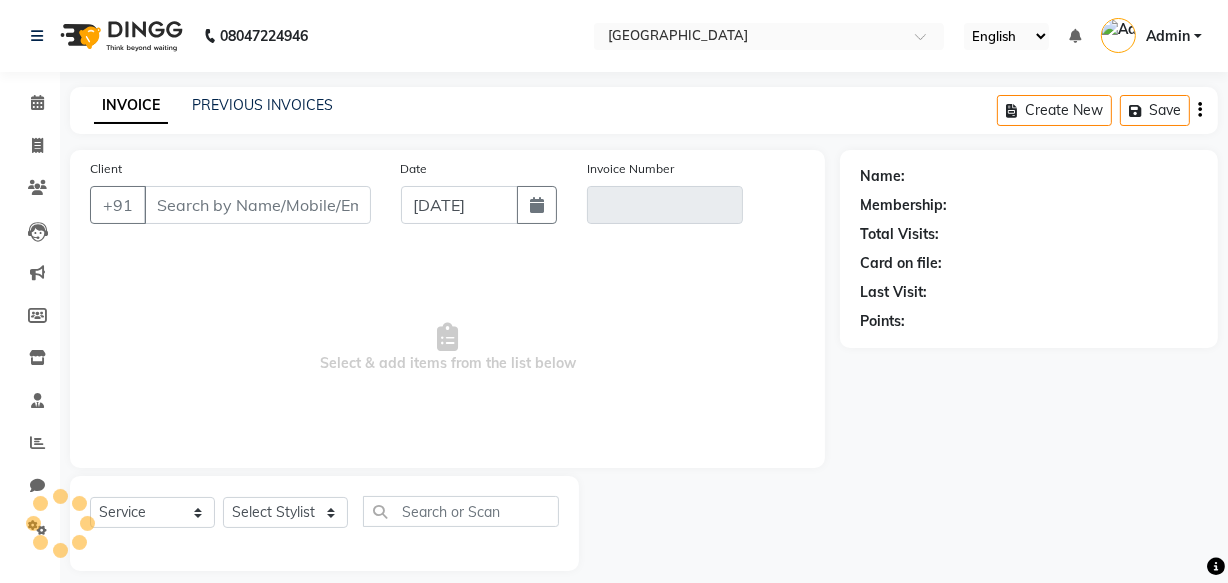 scroll, scrollTop: 19, scrollLeft: 0, axis: vertical 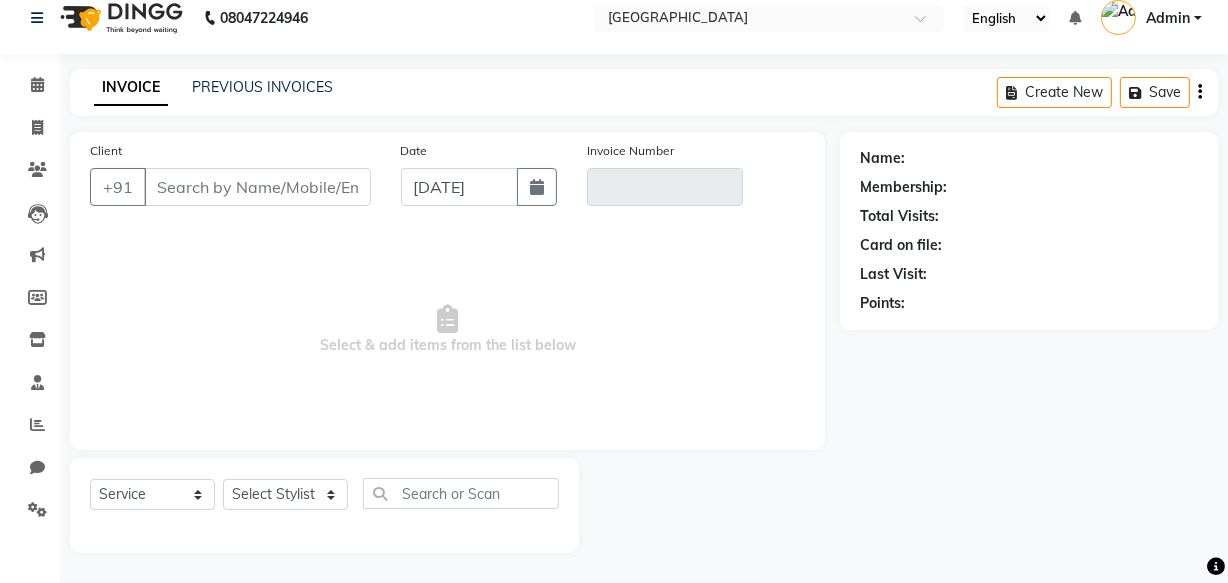 type on "9870707033" 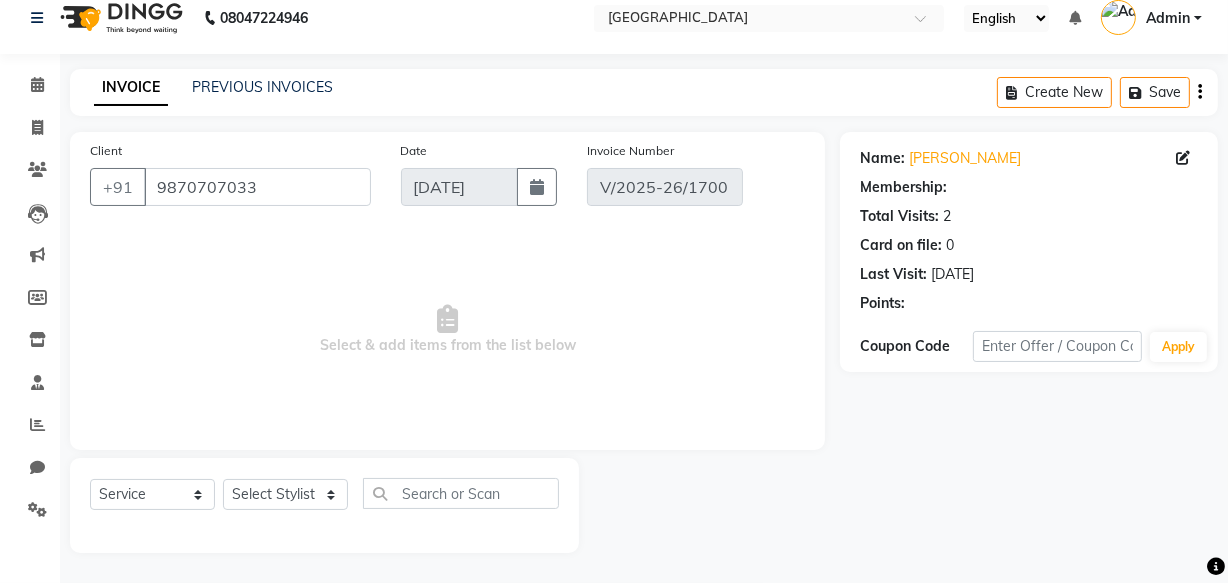 select on "select" 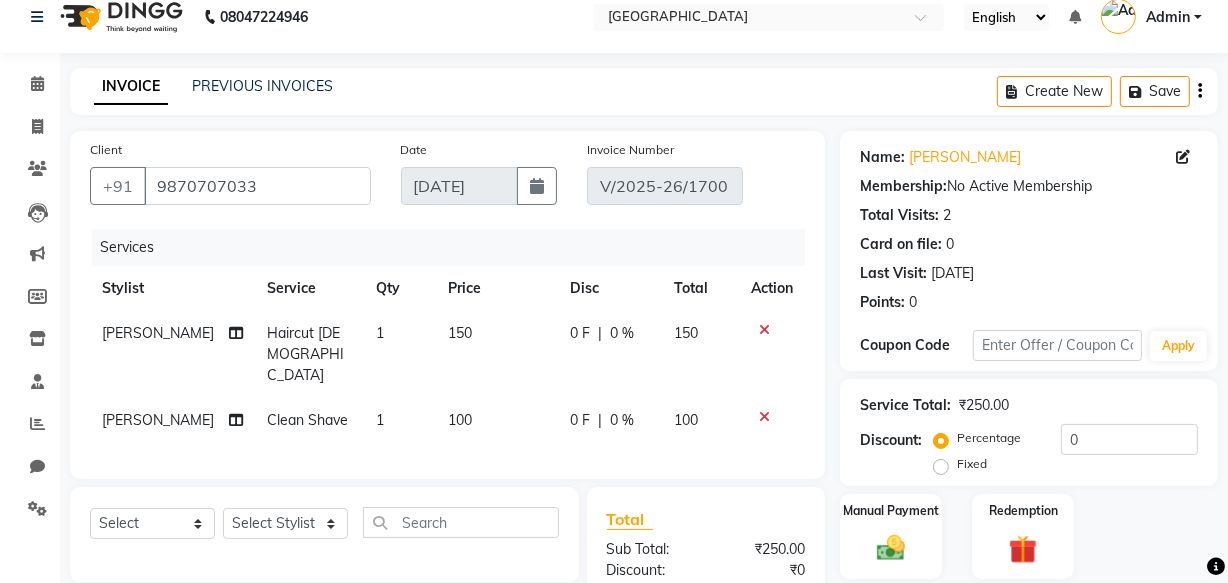 scroll, scrollTop: 210, scrollLeft: 0, axis: vertical 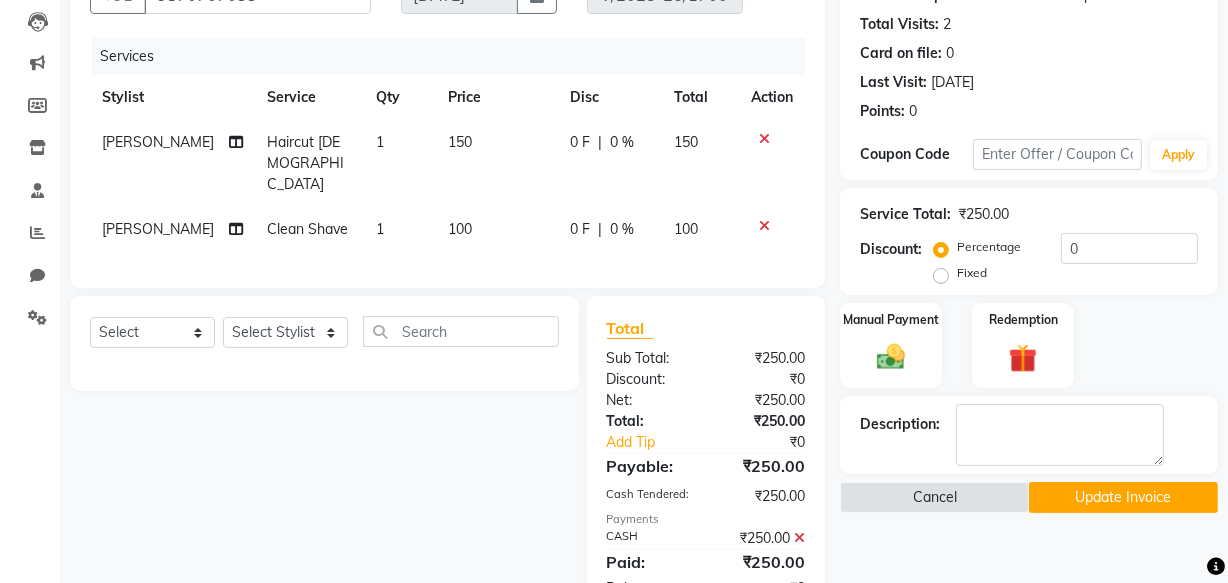 click 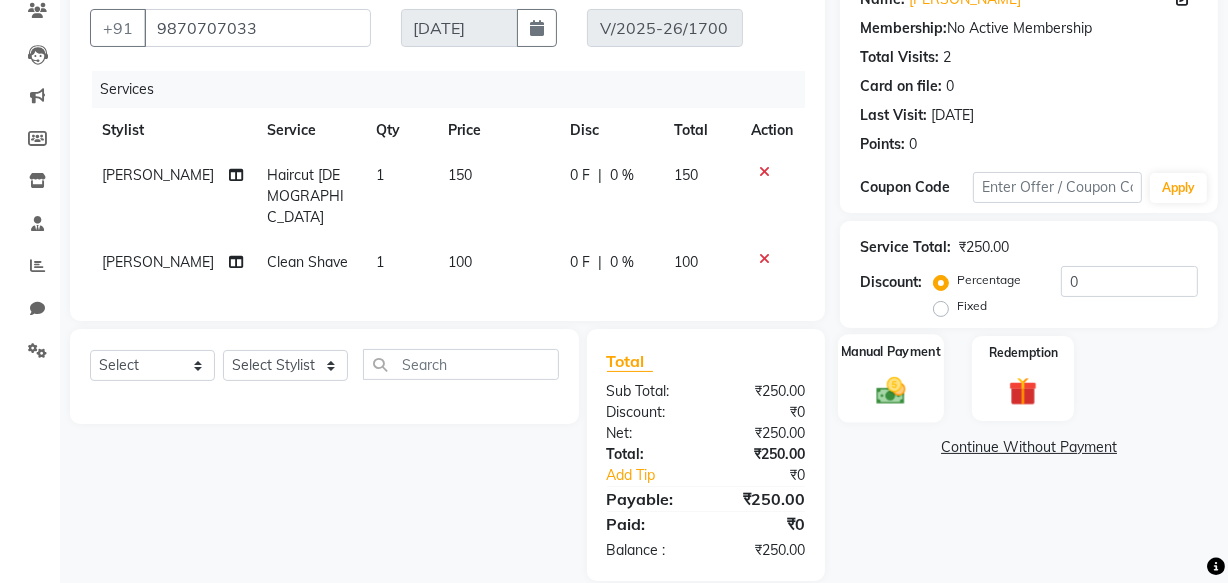 click on "Manual Payment" 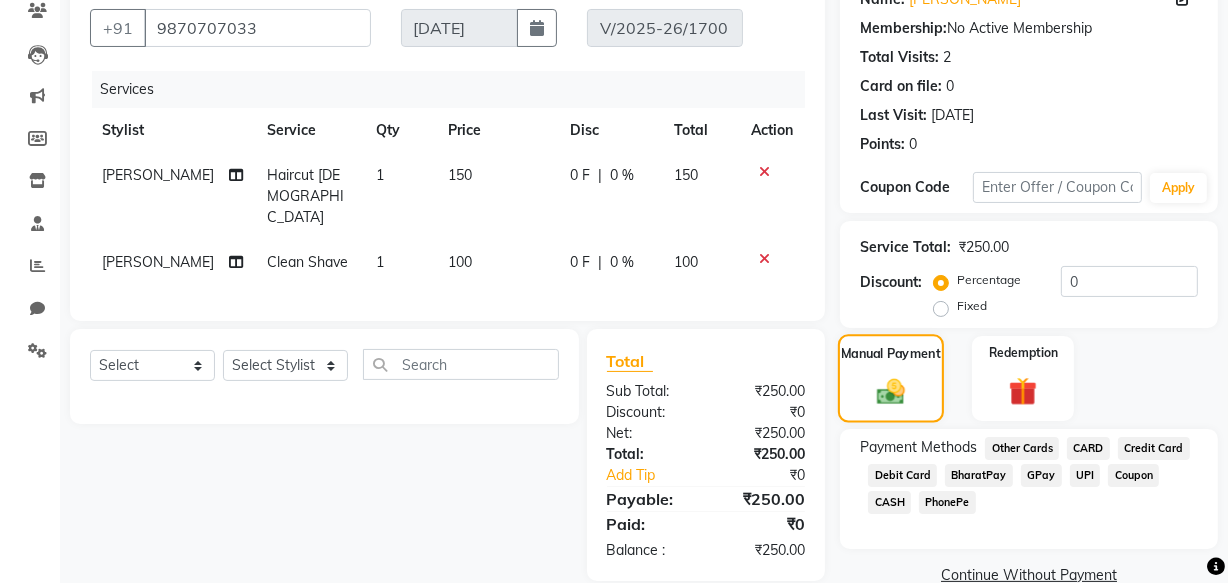 scroll, scrollTop: 210, scrollLeft: 0, axis: vertical 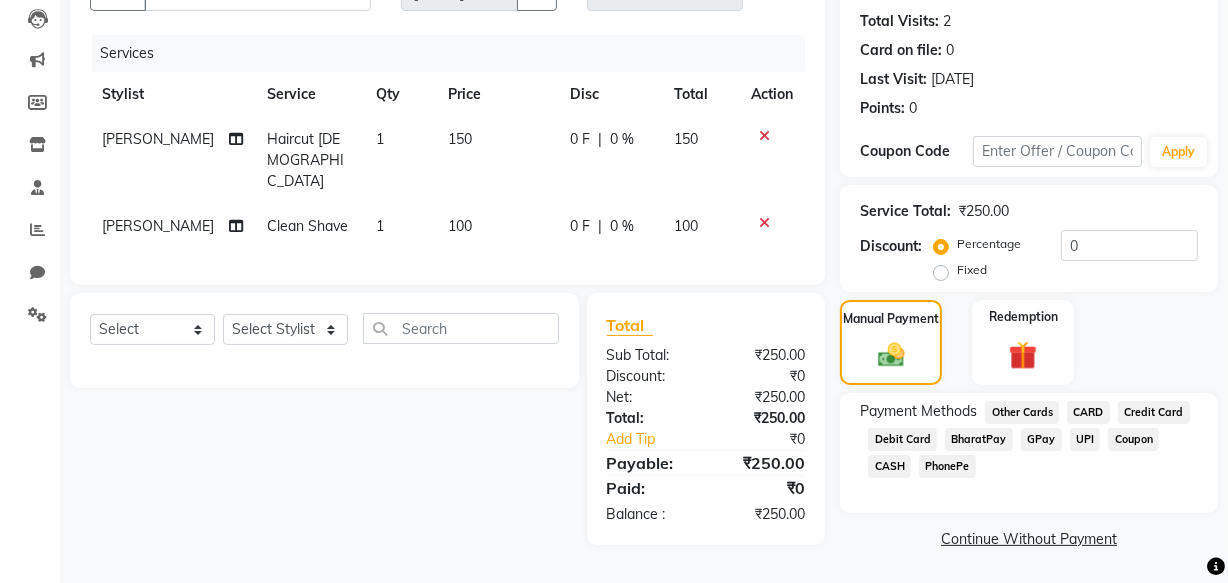 click on "GPay" 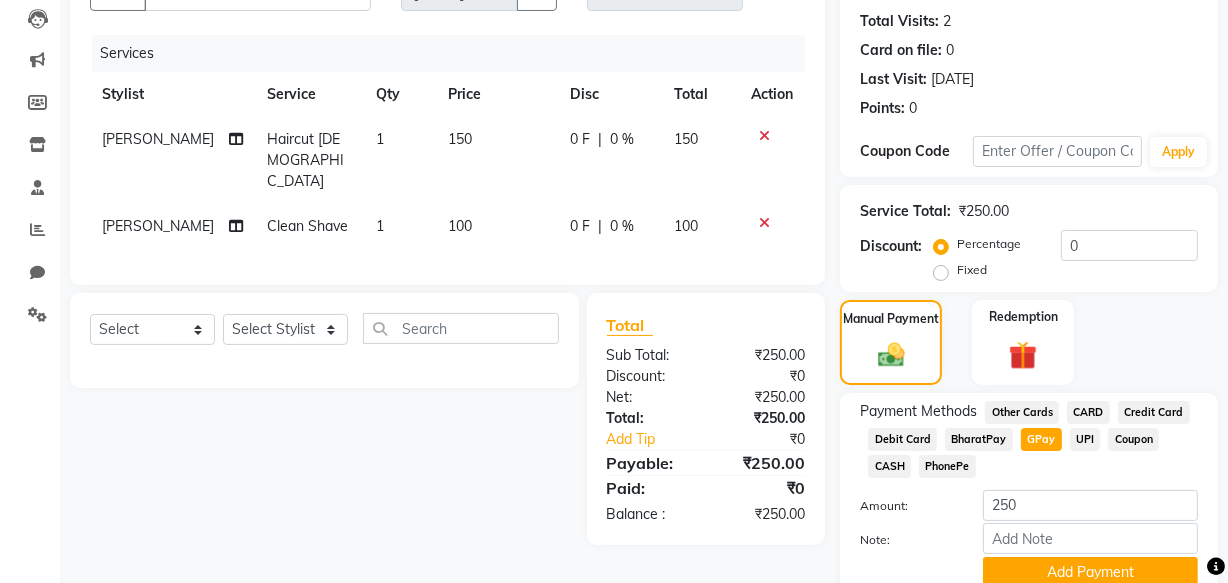scroll, scrollTop: 297, scrollLeft: 0, axis: vertical 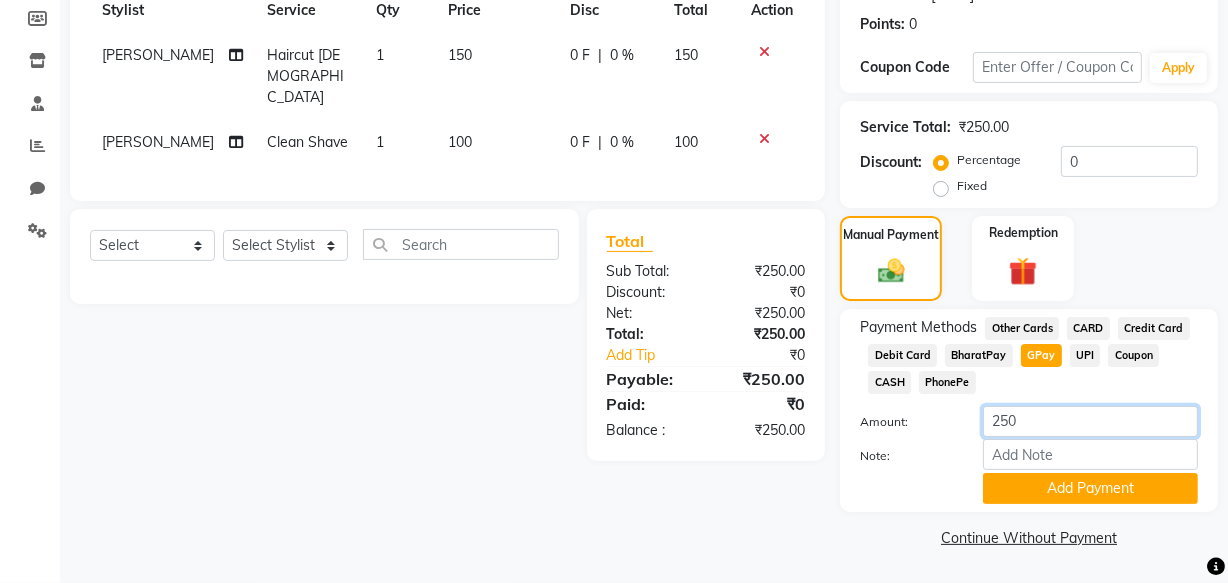 click on "250" 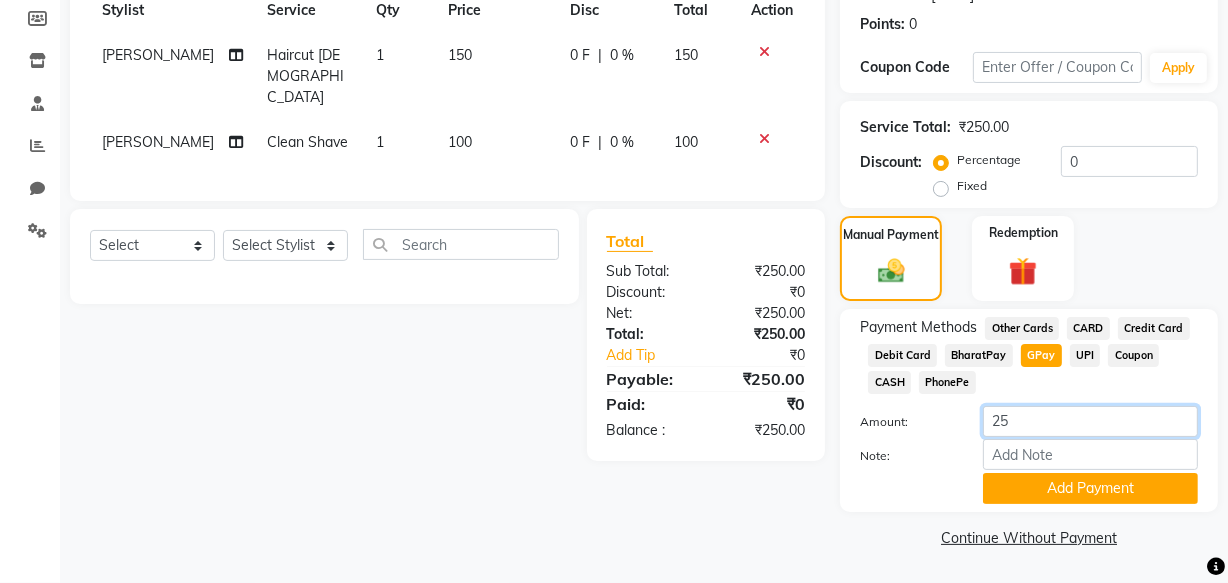 type on "2" 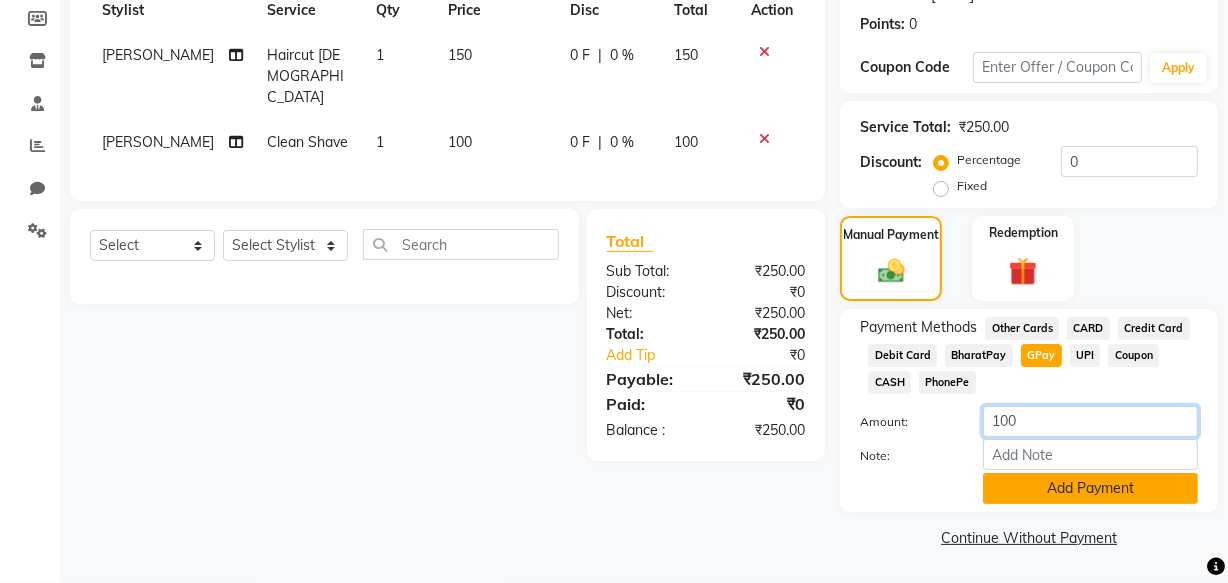 type on "100" 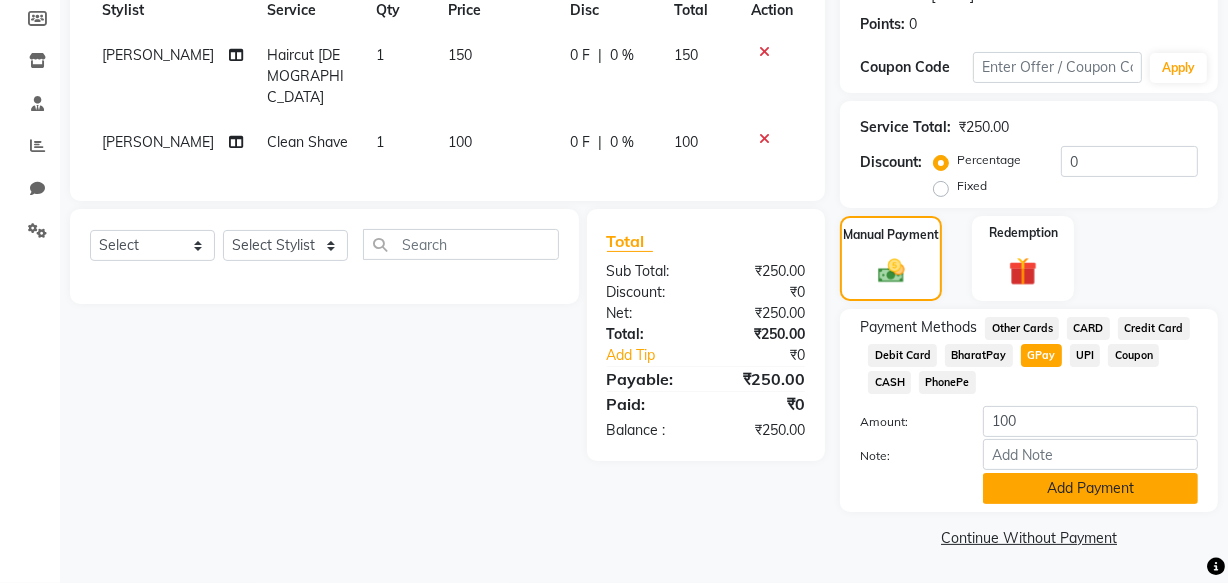 click on "Add Payment" 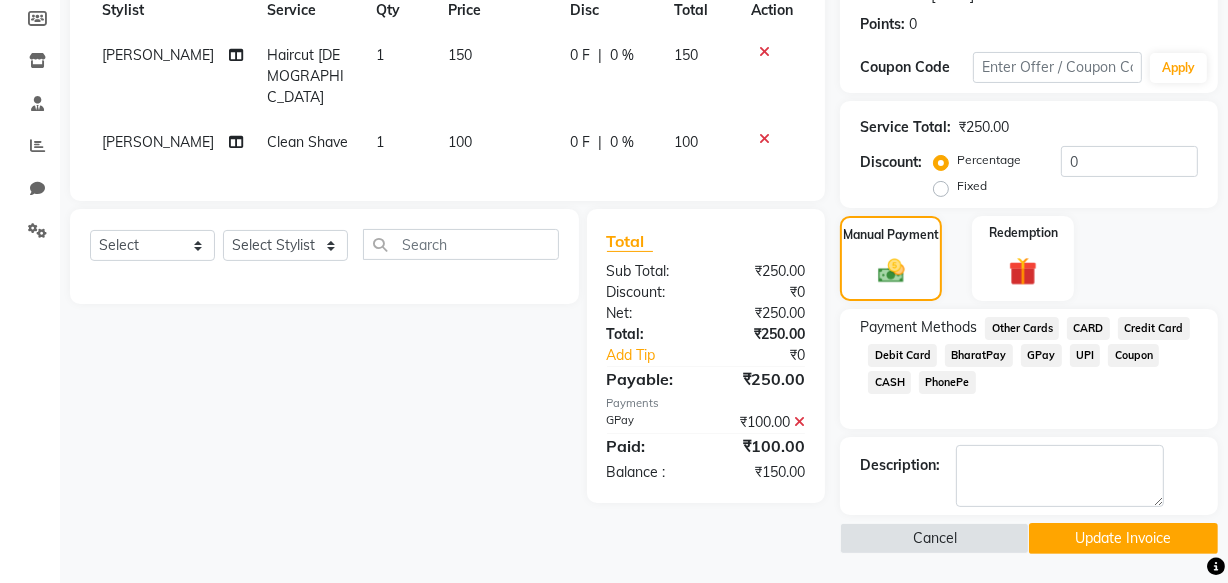 click on "CASH" 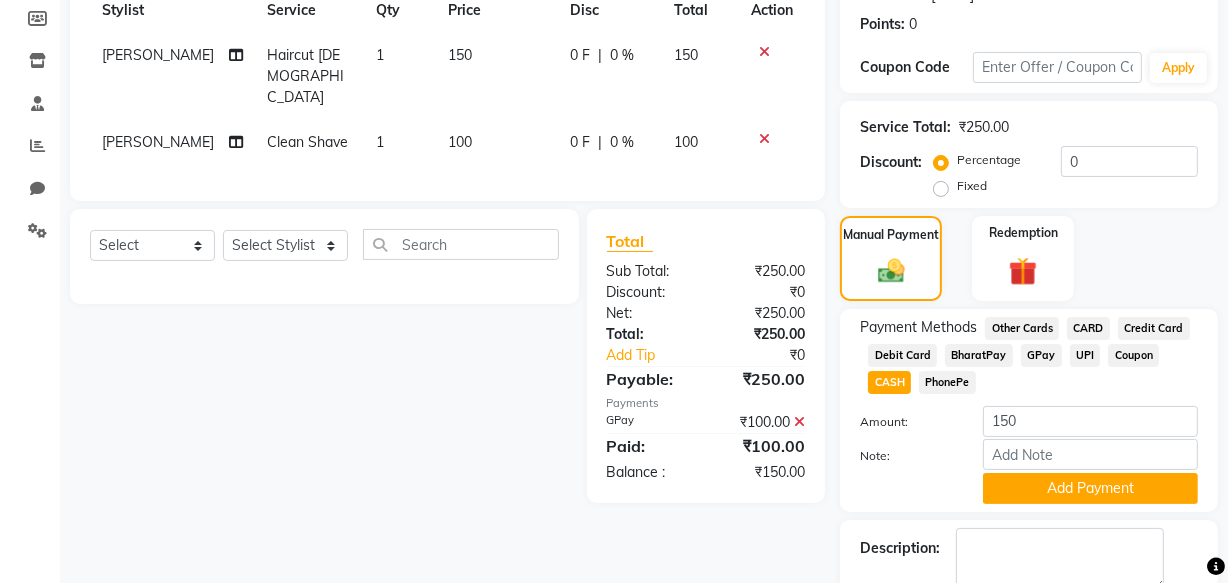 scroll, scrollTop: 380, scrollLeft: 0, axis: vertical 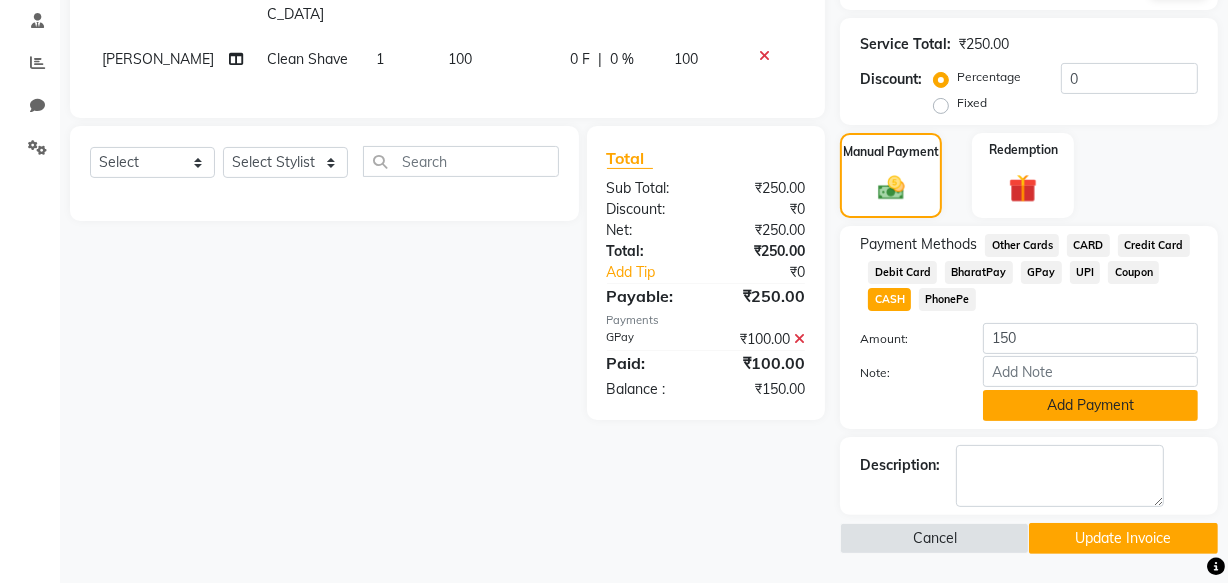 click on "Add Payment" 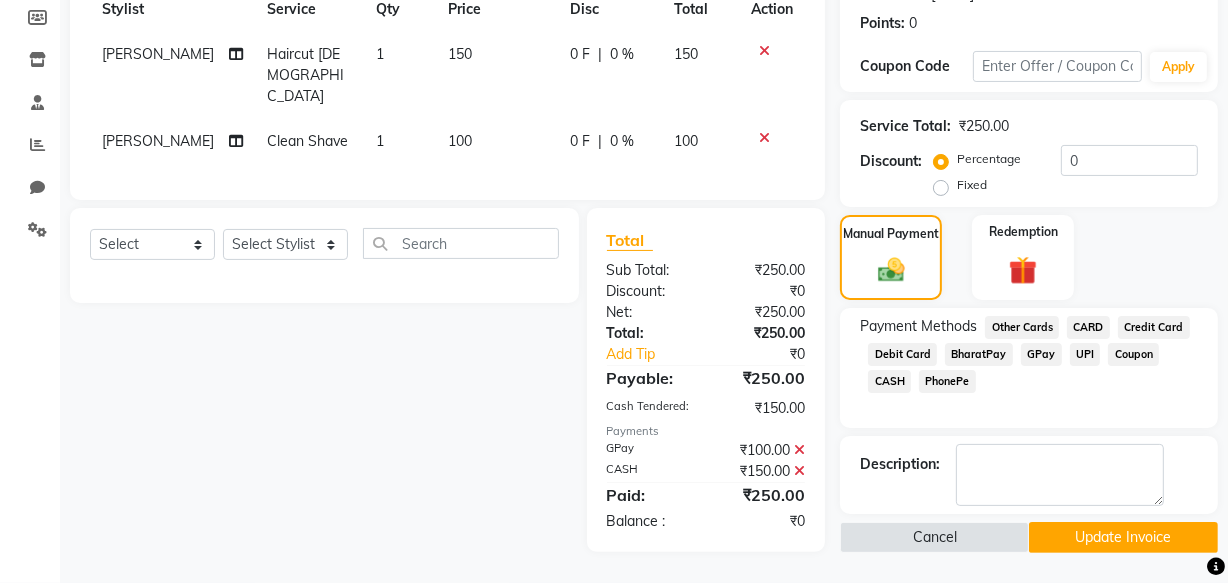 scroll, scrollTop: 297, scrollLeft: 0, axis: vertical 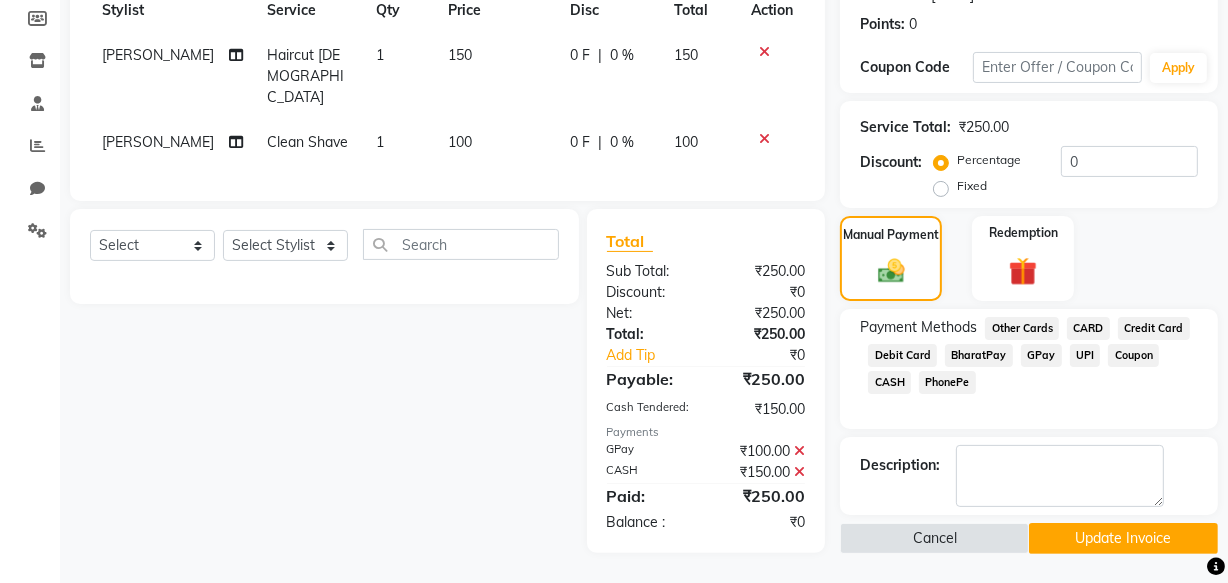 click on "Update Invoice" 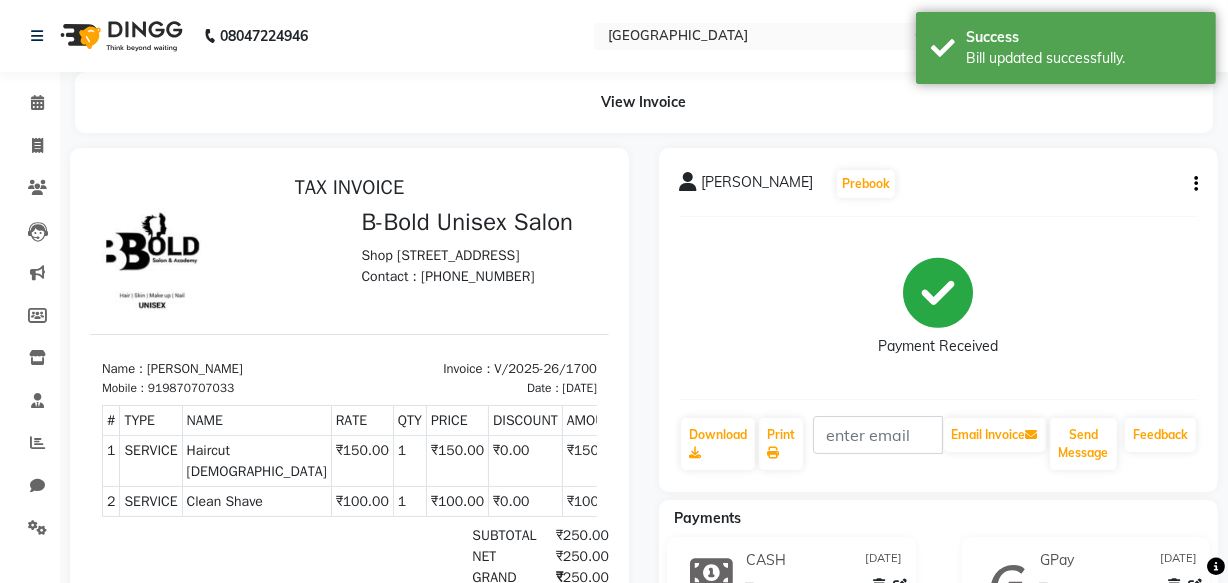 scroll, scrollTop: 0, scrollLeft: 0, axis: both 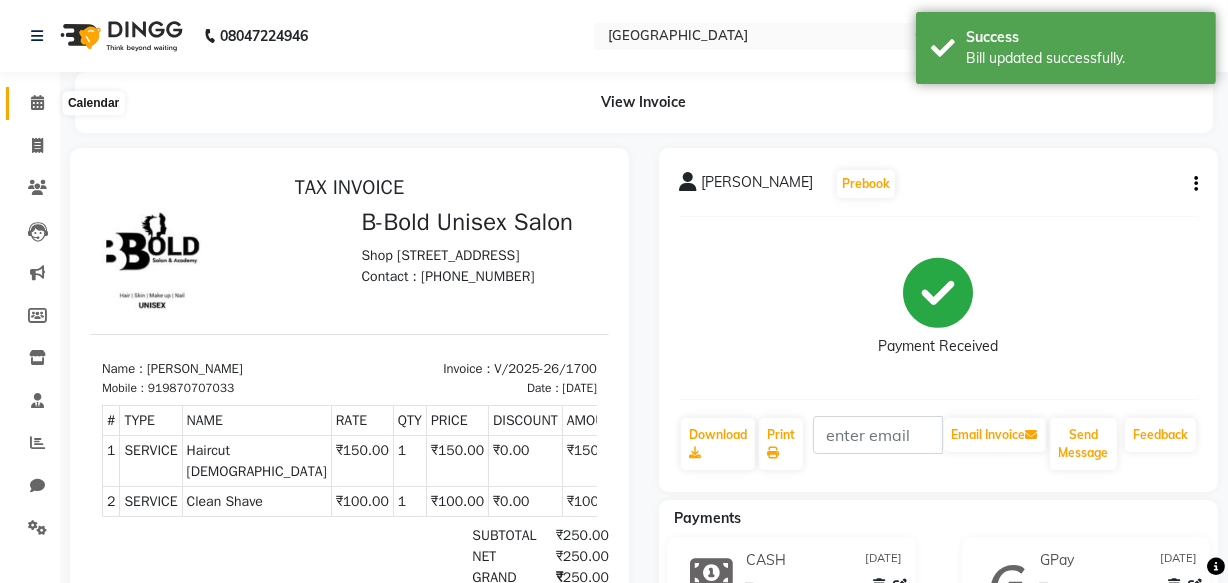 click 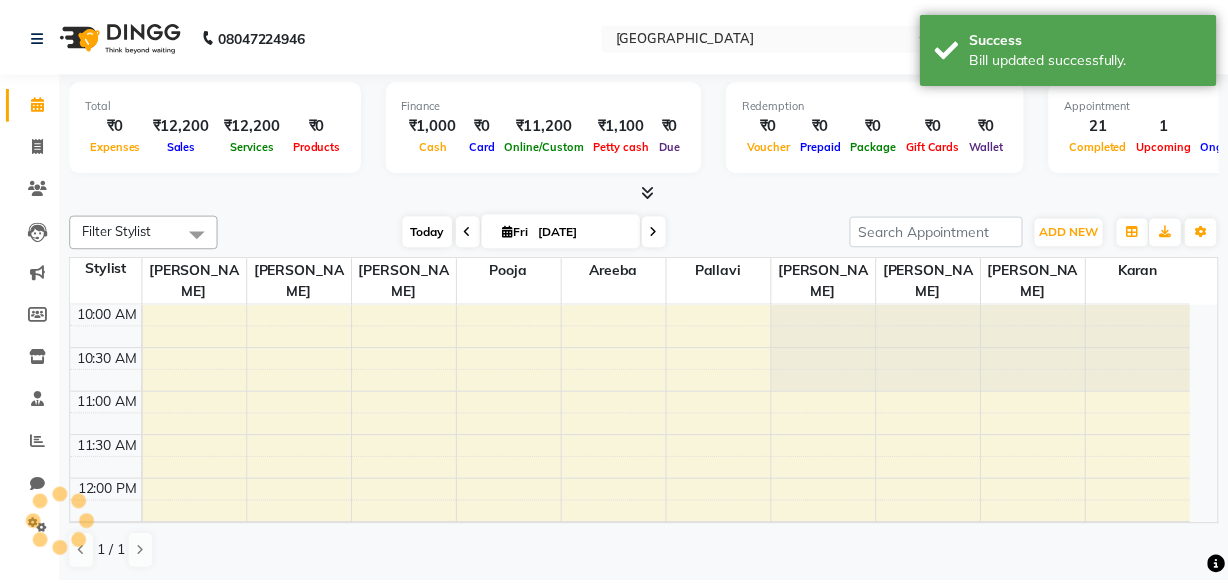 scroll, scrollTop: 0, scrollLeft: 0, axis: both 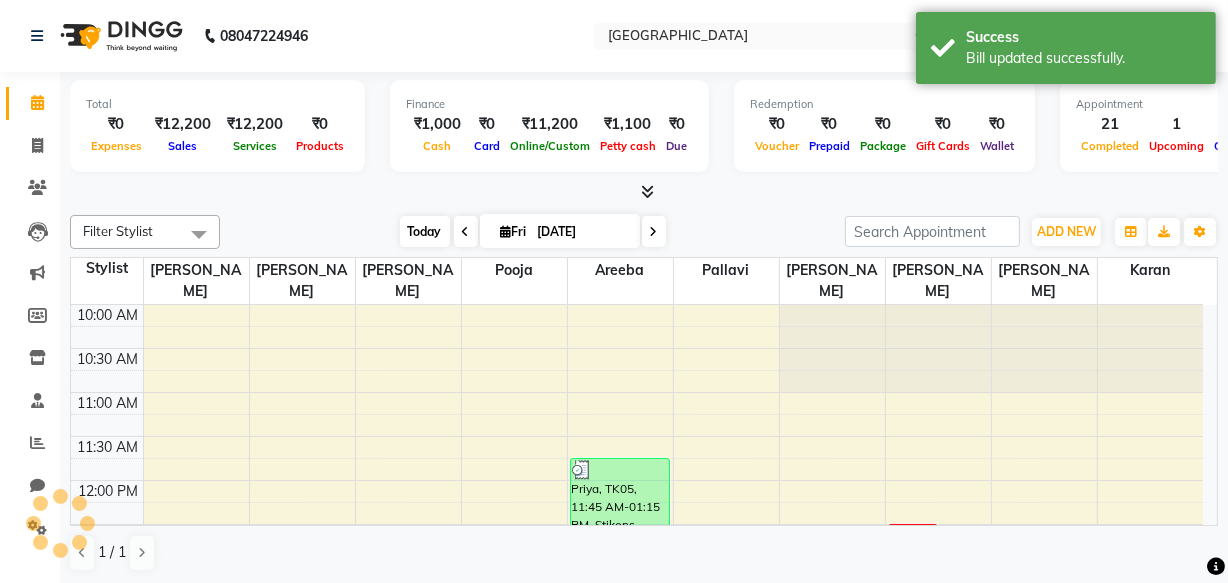 click on "Today" at bounding box center [425, 231] 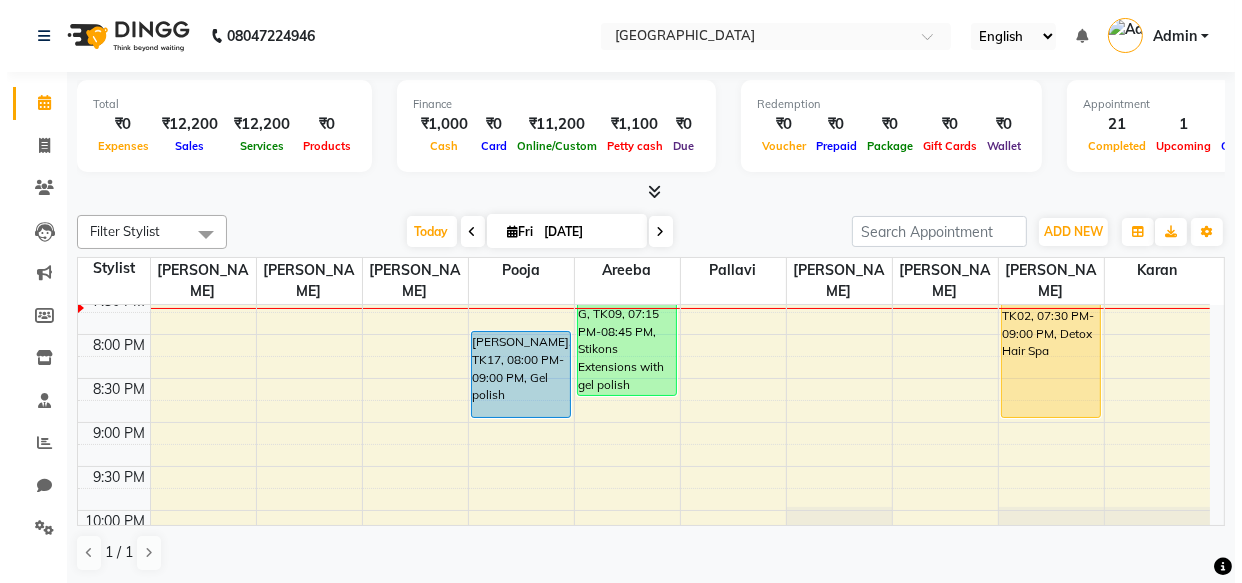 scroll, scrollTop: 828, scrollLeft: 0, axis: vertical 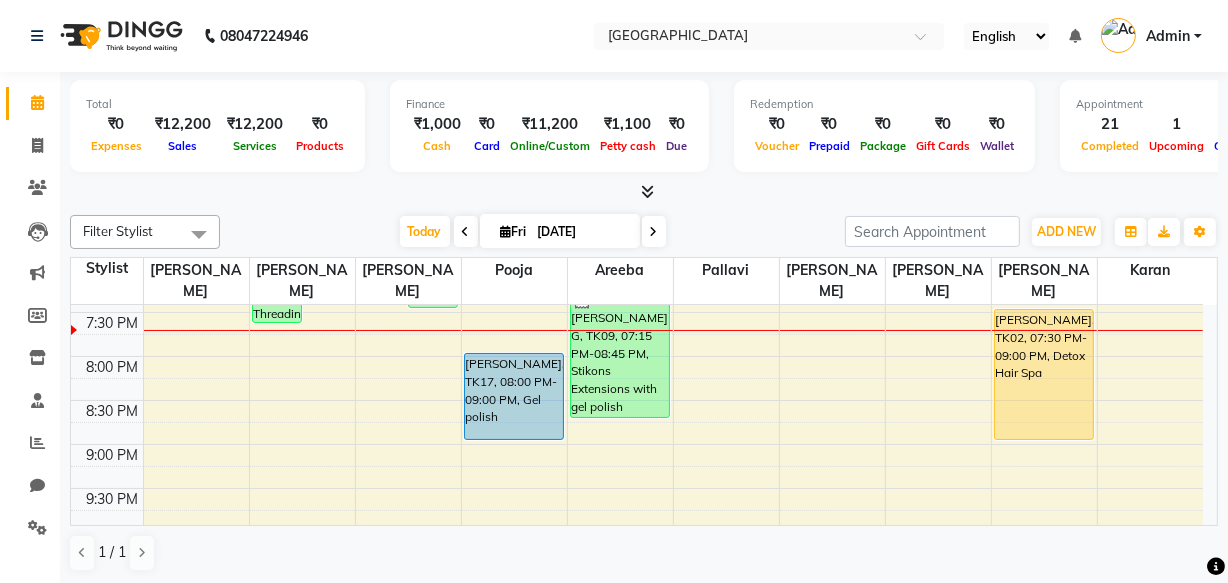 click on "Admin" at bounding box center (1168, 36) 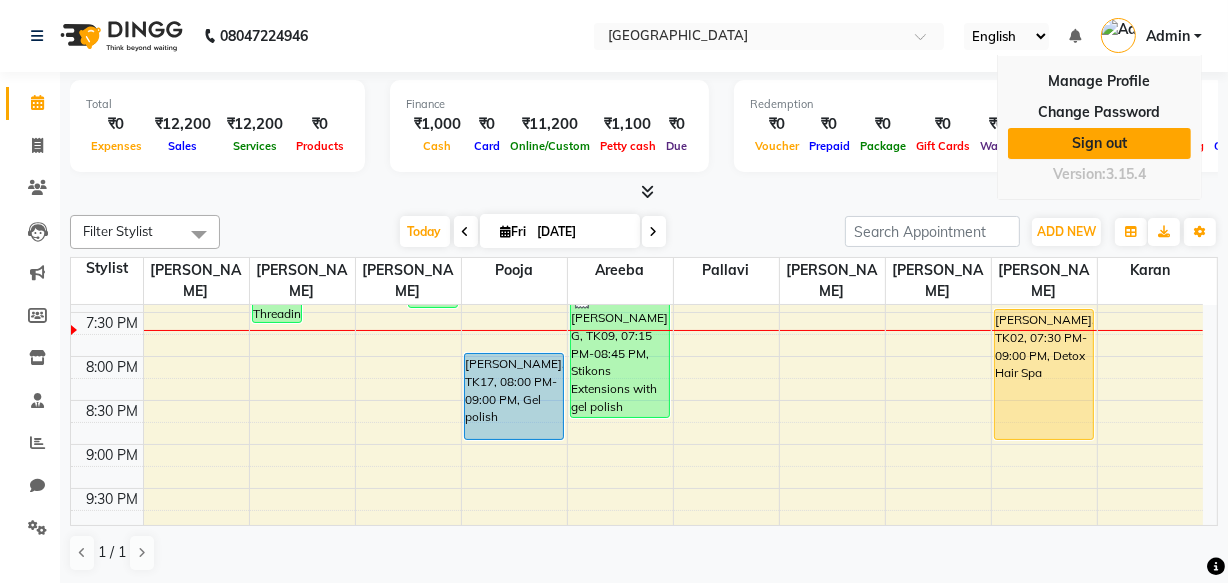 click on "Sign out" at bounding box center (1099, 143) 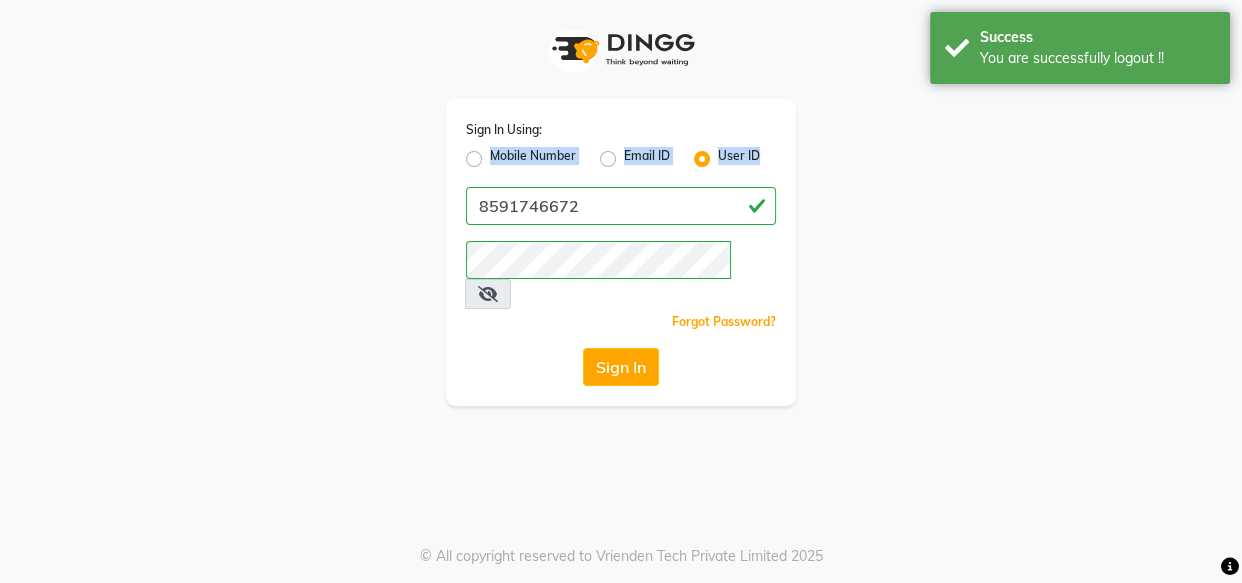 drag, startPoint x: 675, startPoint y: 184, endPoint x: 482, endPoint y: 159, distance: 194.61244 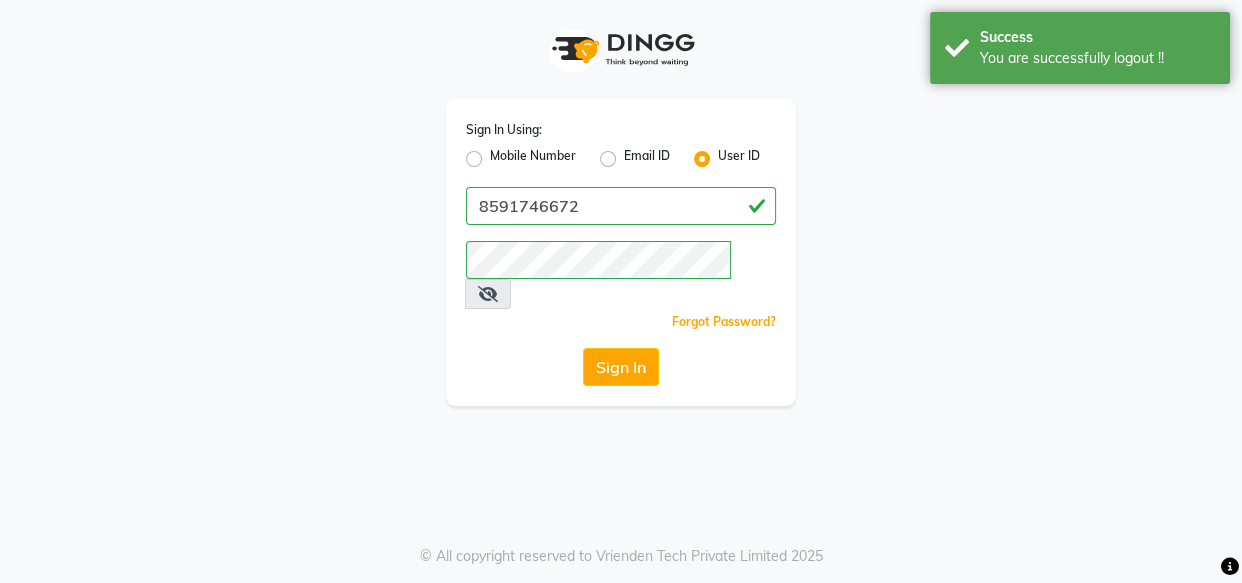 click on "Mobile Number" 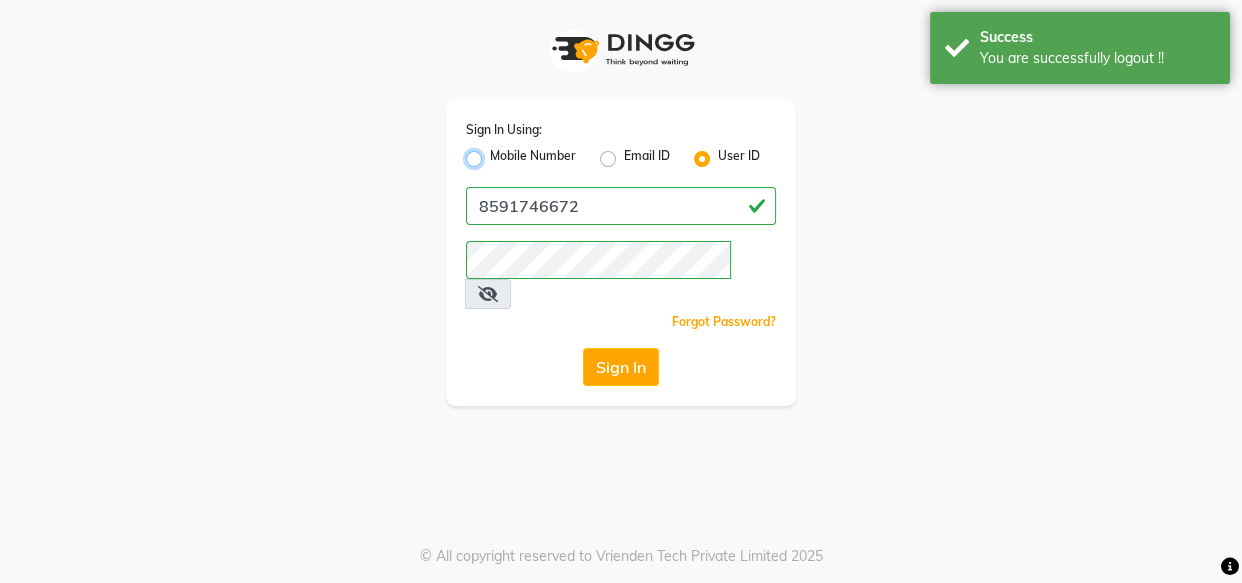 click on "Mobile Number" at bounding box center (496, 153) 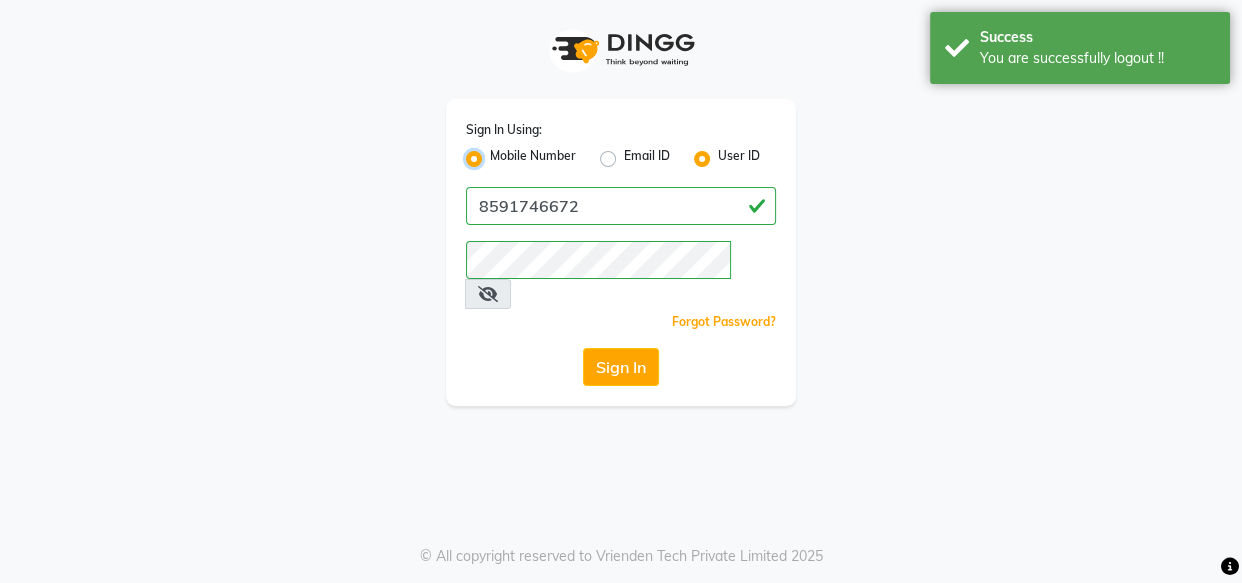 radio on "false" 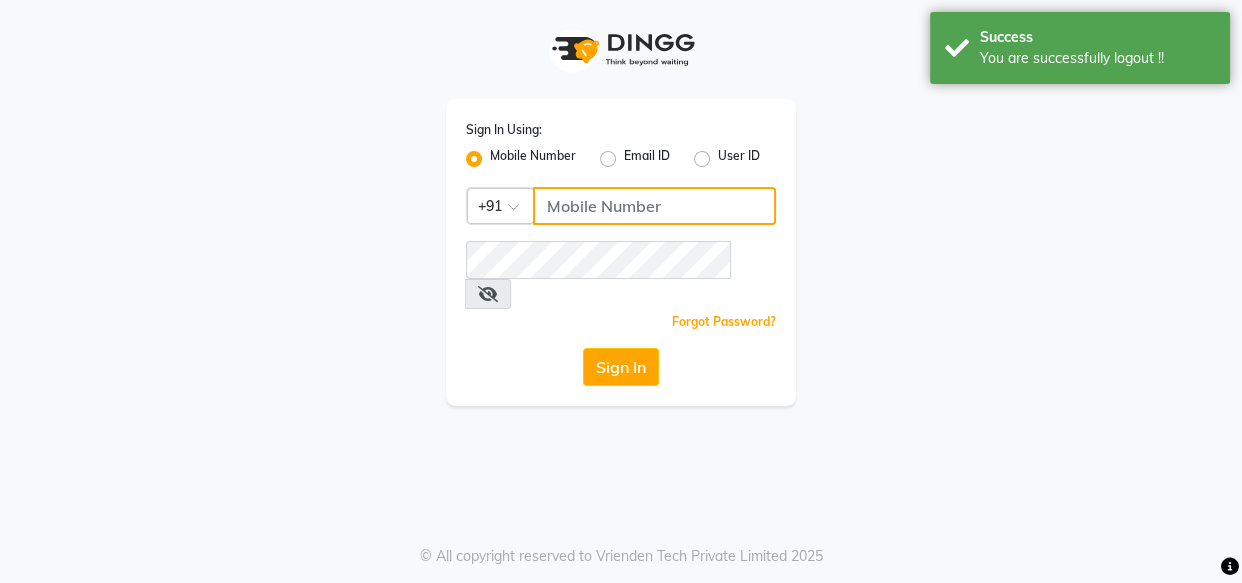 click on "Sign In Using: Mobile Number Email ID User ID Country Code × +91  Remember me Forgot Password?  Sign In" 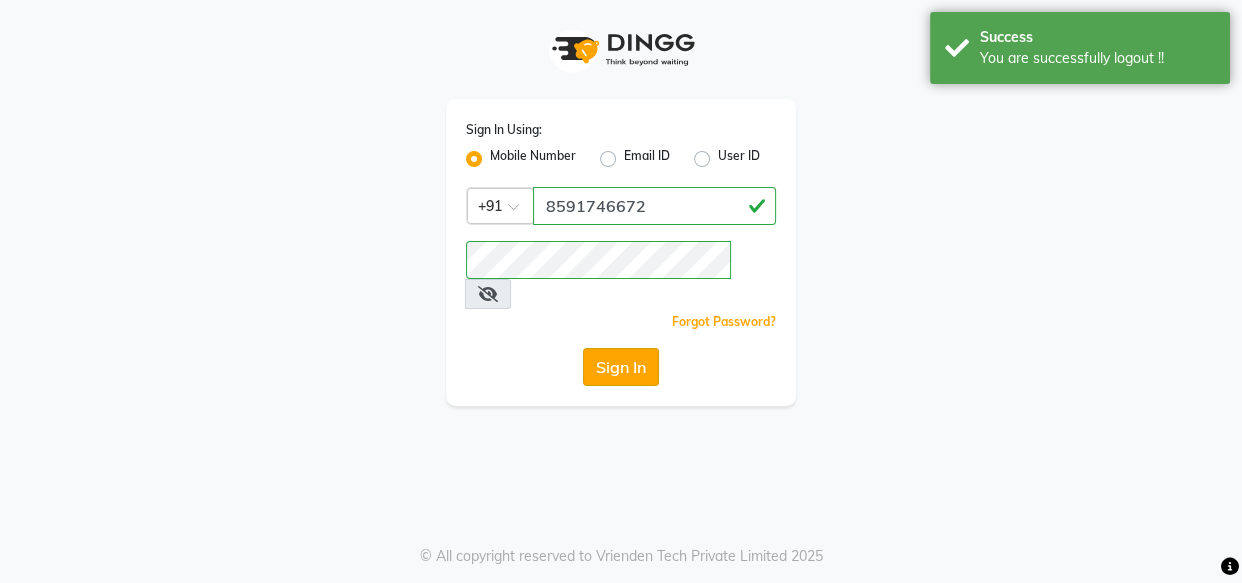 click on "Sign In" 